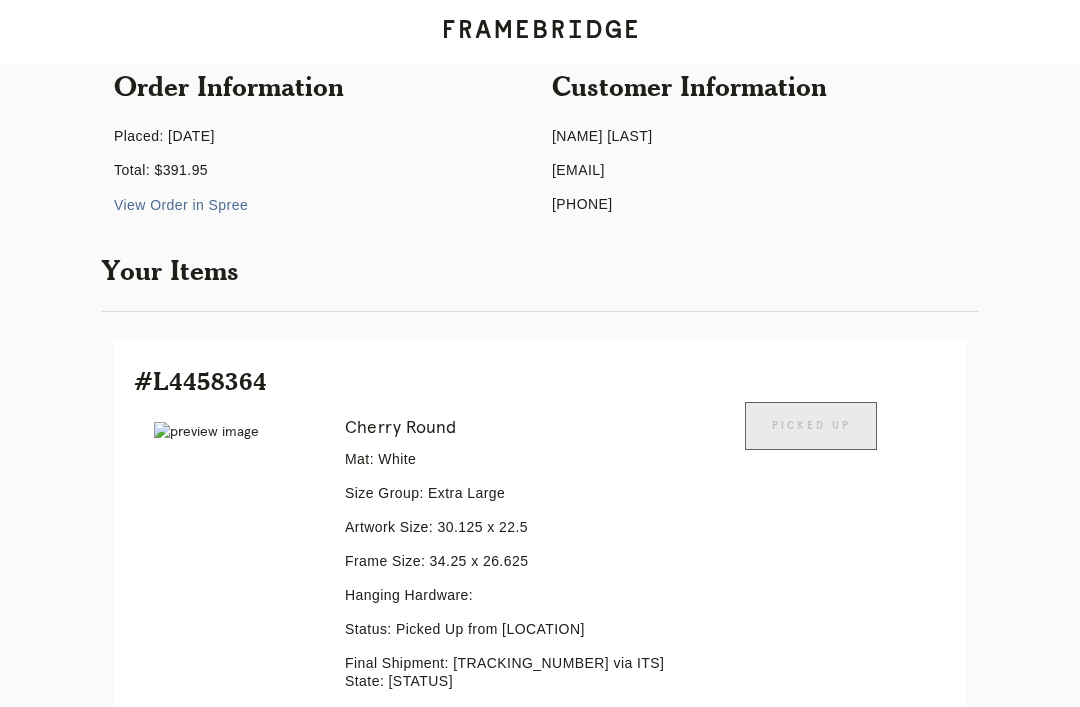 scroll, scrollTop: 226, scrollLeft: 0, axis: vertical 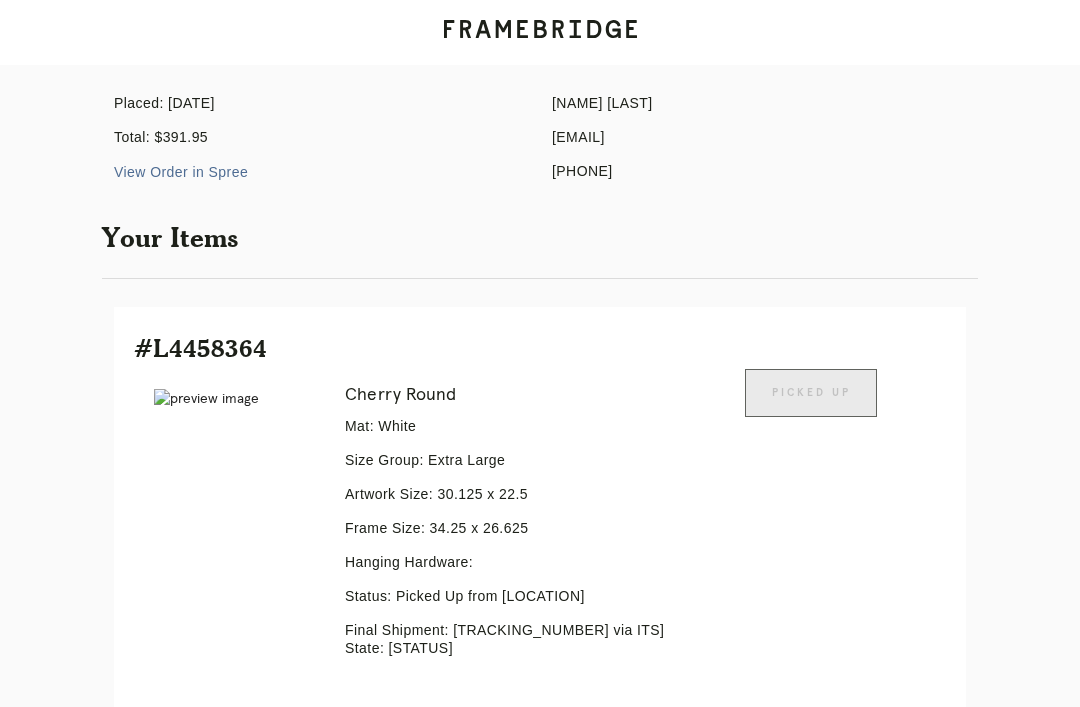 click on "menu
Orders
Receiving" at bounding box center [165, 913] 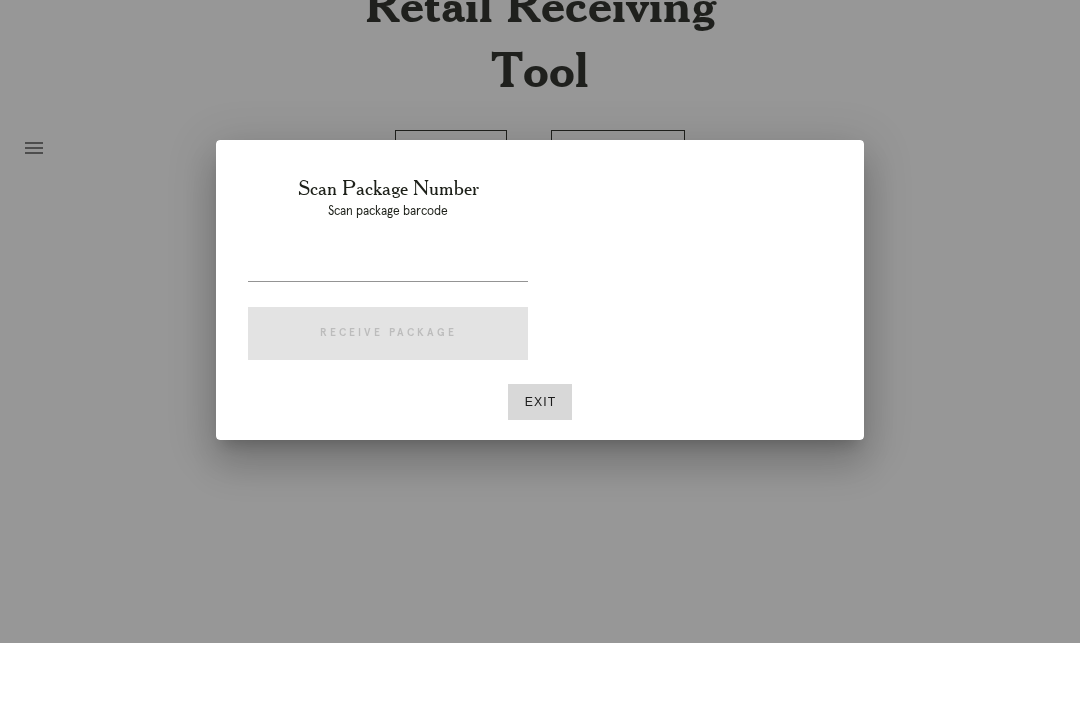 scroll, scrollTop: 64, scrollLeft: 0, axis: vertical 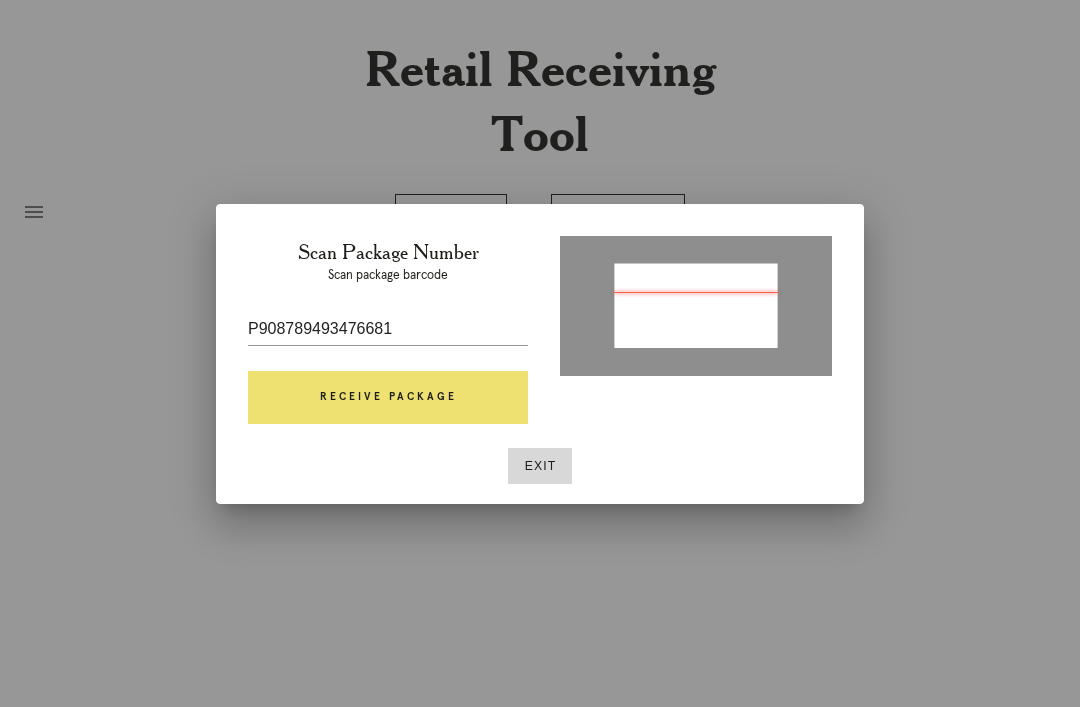 click on "Receive Package" at bounding box center (388, 398) 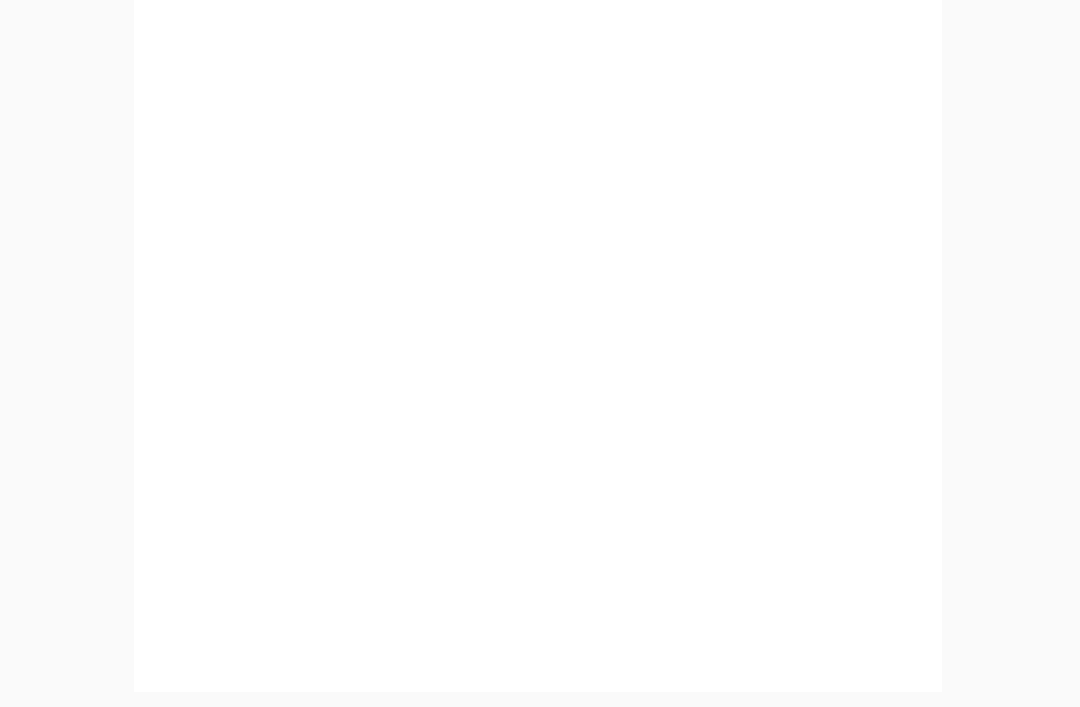 scroll, scrollTop: 858, scrollLeft: 0, axis: vertical 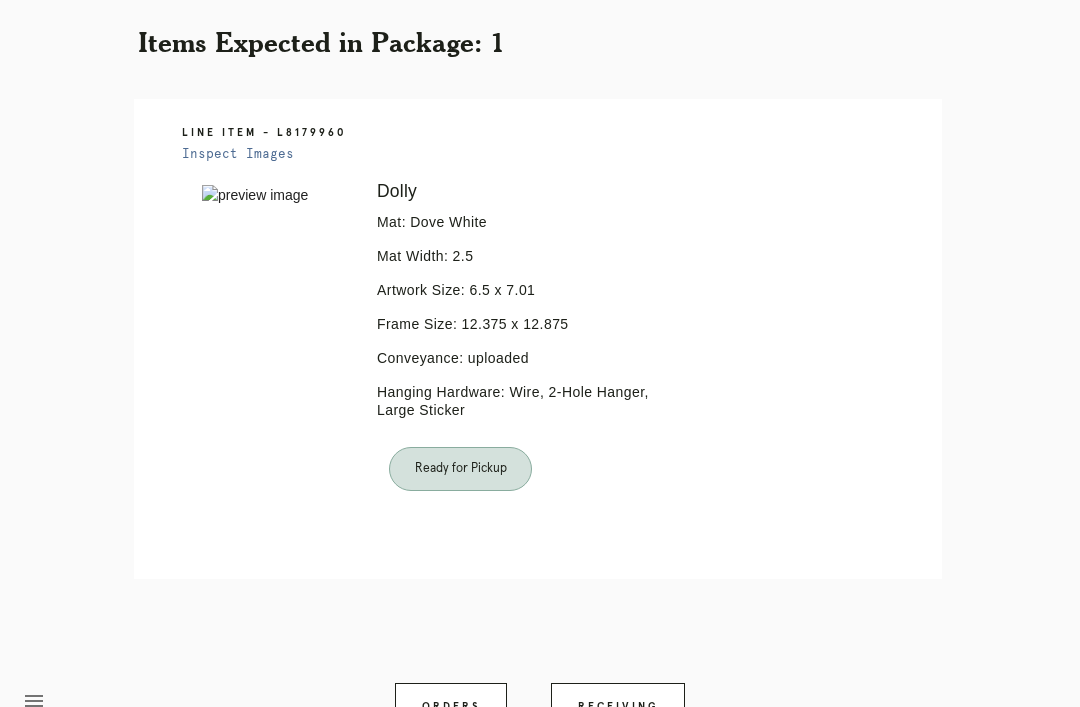 click on "Retail Receiving Tool   close   Package: [PACKAGE_ID]   Customer: [FIRST] [LAST]
Order in Joinery:
[ORDER_ID]
Order in Shopify:
[ORDER_ID]
Order Date:
[DATE]  [TIME] [TIMEZONE]
Items Expected in Order: 1   Order Platform: retail     Items Expected in Package:  1
Line Item - [LINE_ITEM_ID]
Inspect Images
Error retreiving frame spec #[SPEC_ID]
Dolly
Mat: Dove White
Mat Width: 2.5
Artwork Size:
6.5
x
7.01
Frame Size:
12.375
x
12.875
Conveyance: uploaded
Hanging Hardware: Wire, 2-Hole Hanger, Large Sticker
Ready for Pickup
menu
Orders
Receiving
Logged in as:   [EMAIL]   [NEIGHBORHOOD]" at bounding box center (540, 184) 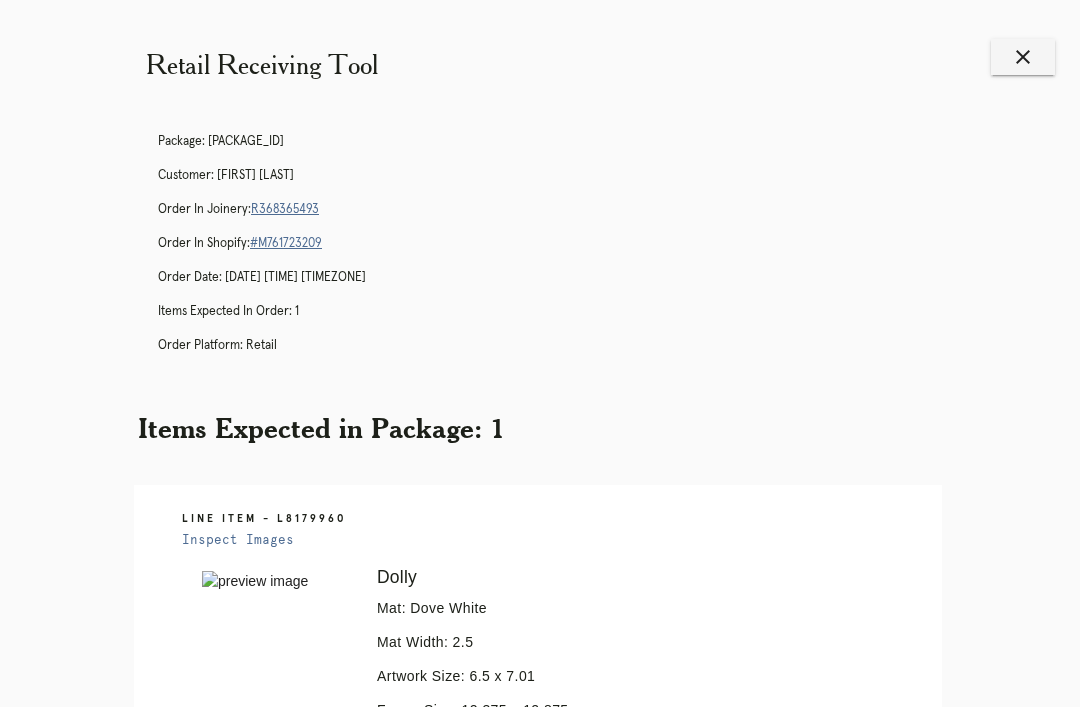 click on "close" at bounding box center [1023, 57] 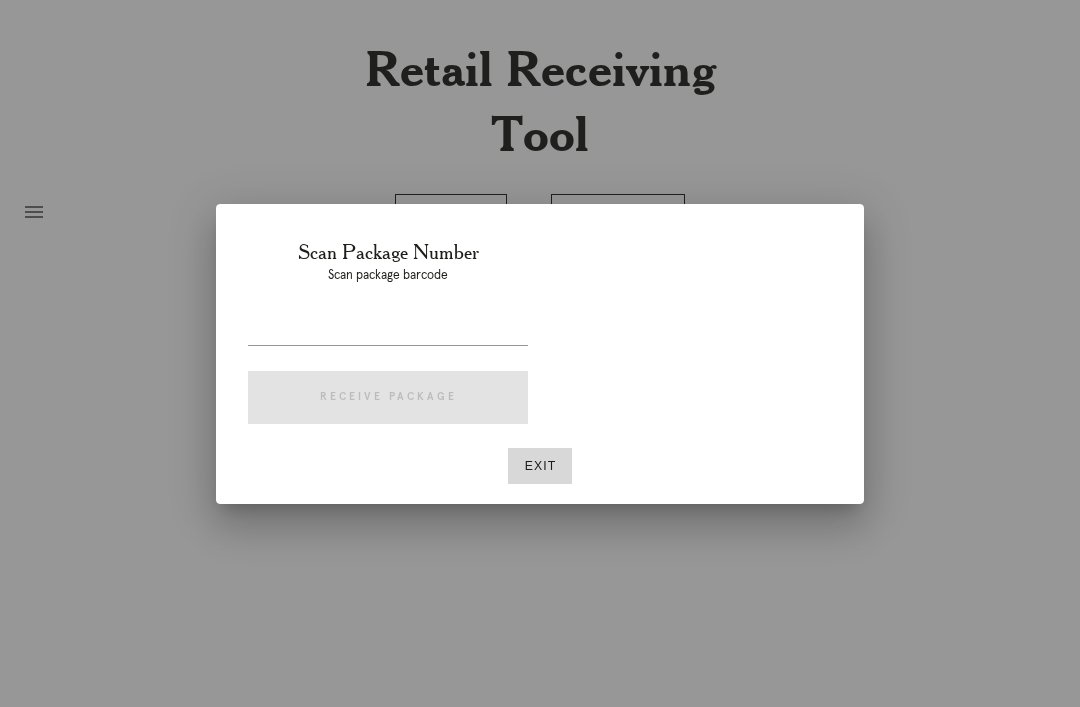 scroll, scrollTop: 0, scrollLeft: 0, axis: both 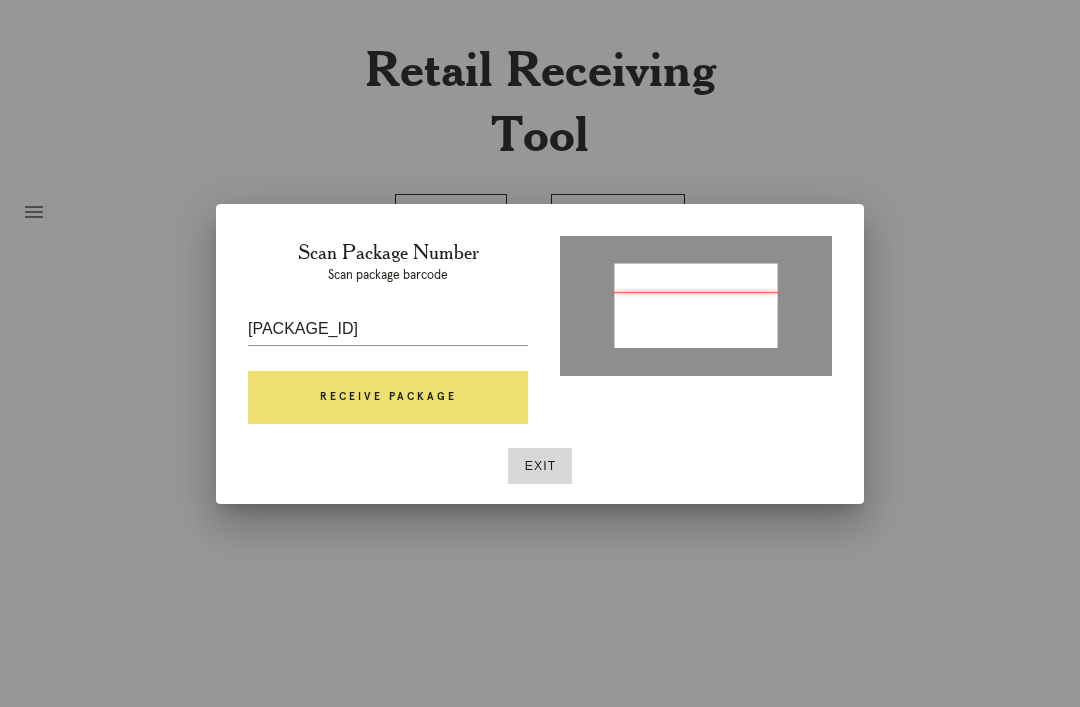 click on "Receive Package" at bounding box center (388, 398) 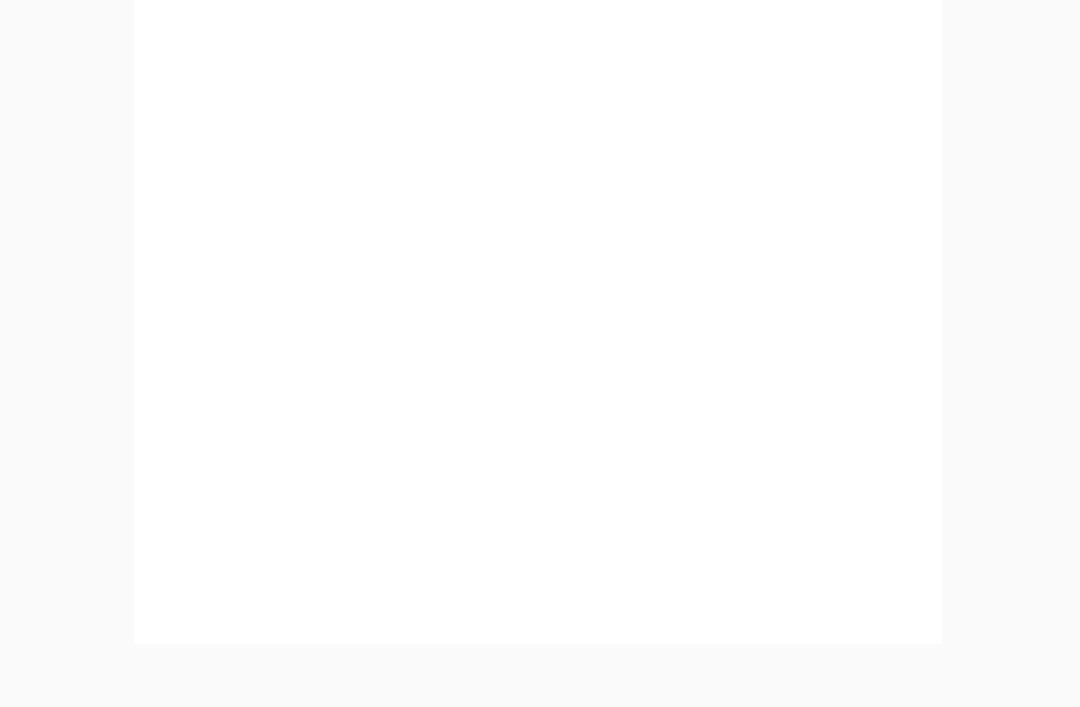 scroll, scrollTop: 887, scrollLeft: 0, axis: vertical 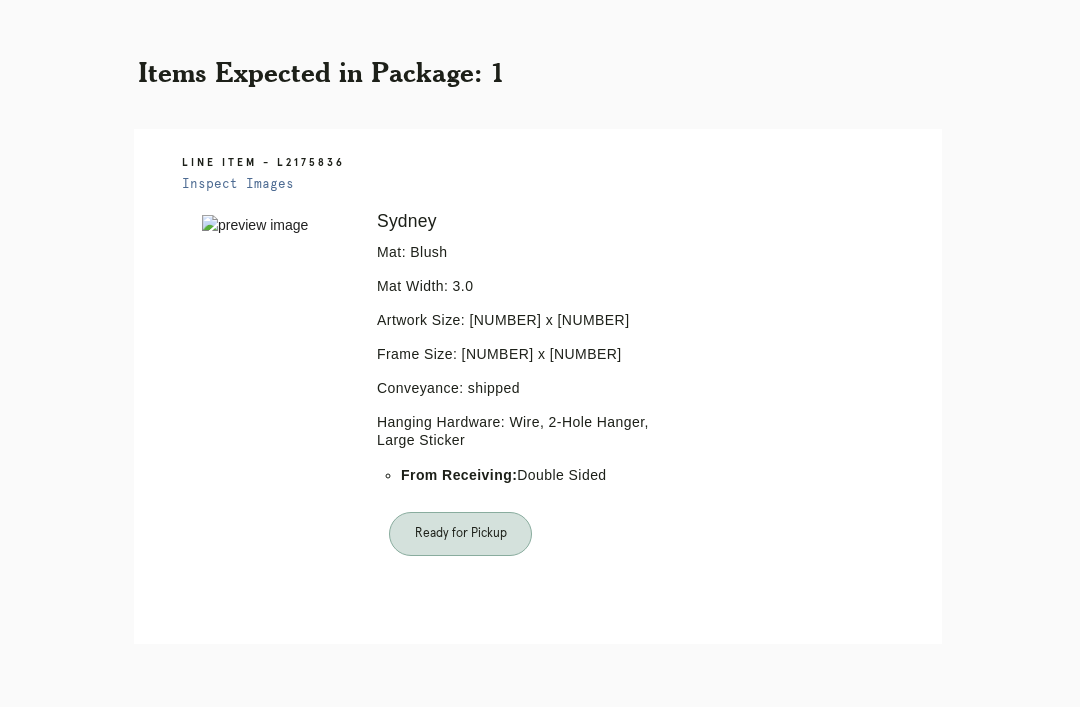 click on "Receiving" at bounding box center [618, 772] 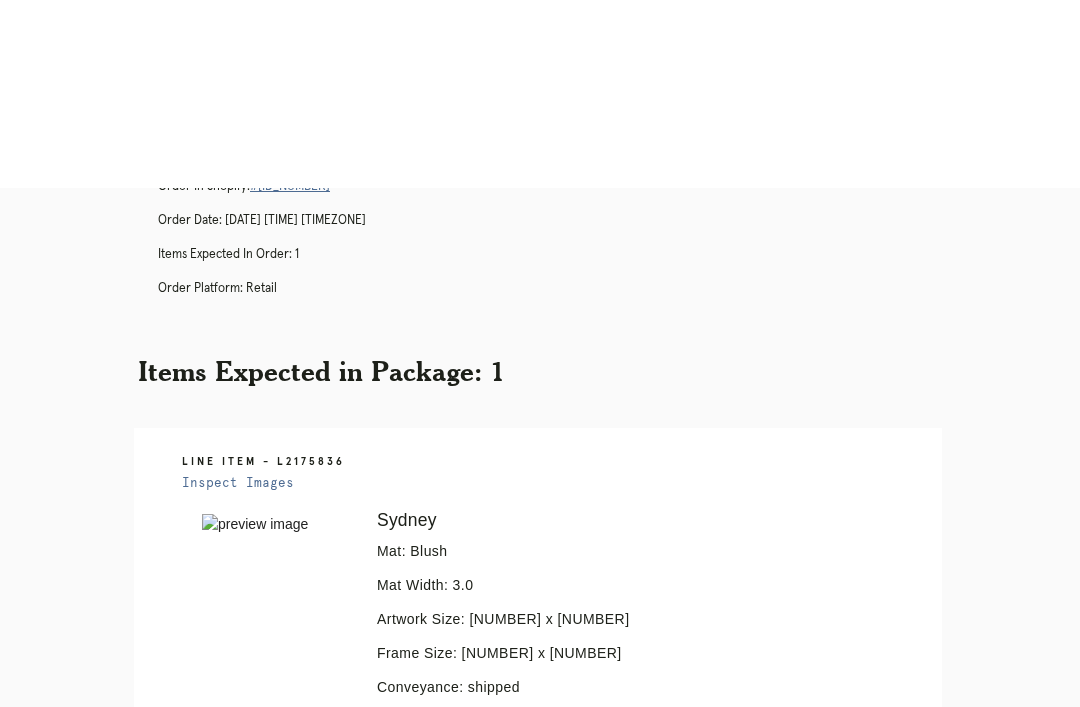 scroll, scrollTop: 28, scrollLeft: 0, axis: vertical 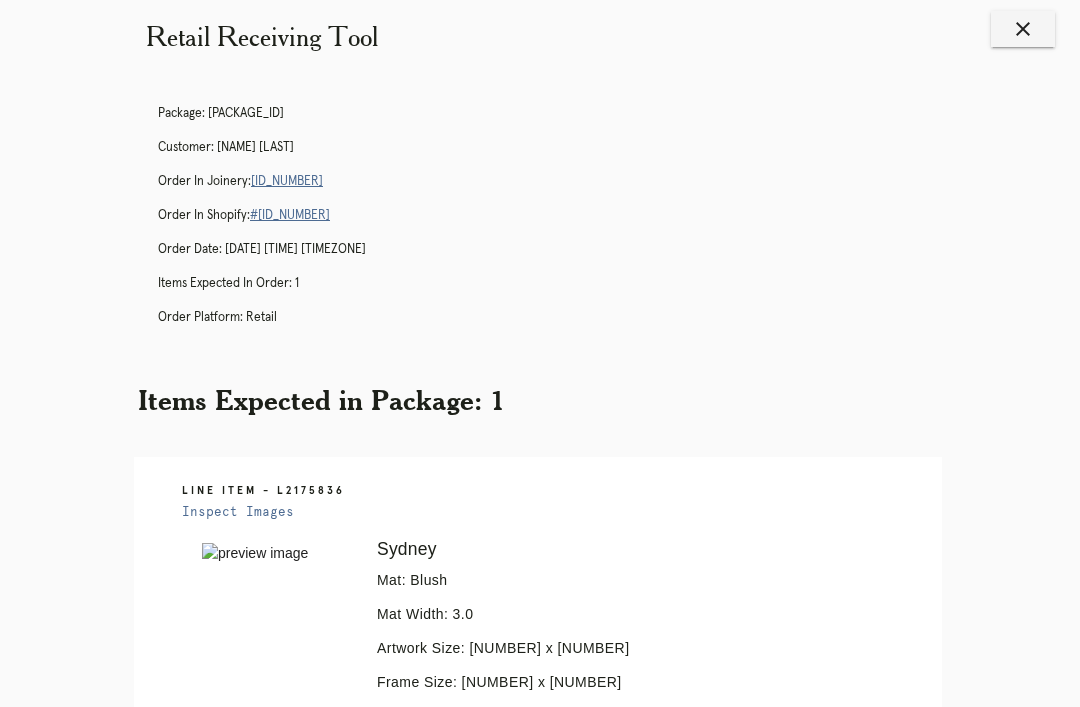 click on "close" at bounding box center [1023, 29] 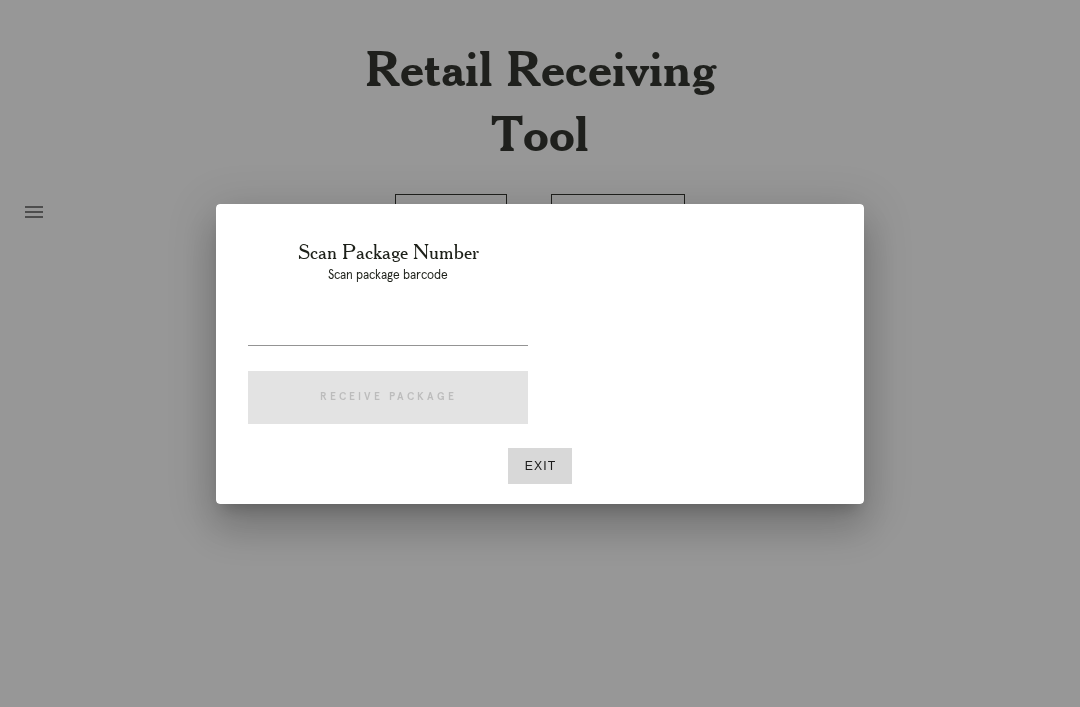 scroll, scrollTop: 28, scrollLeft: 0, axis: vertical 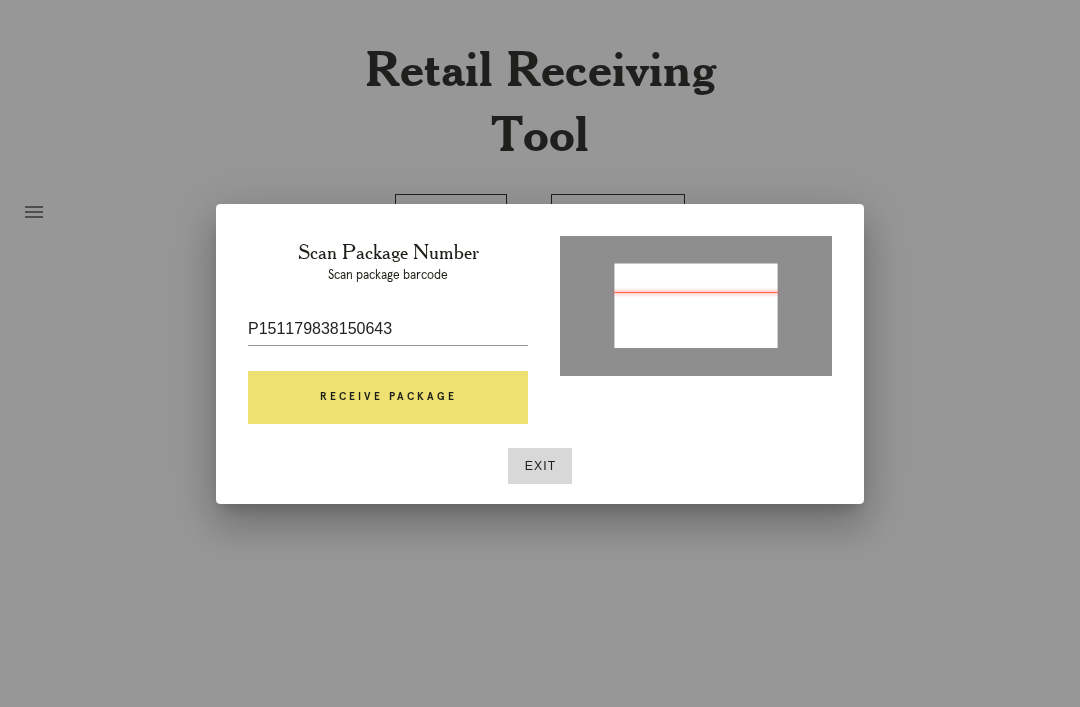 click on "Scan Package Number   Scan package barcode   P151179838150643   Receive Package" at bounding box center (388, 336) 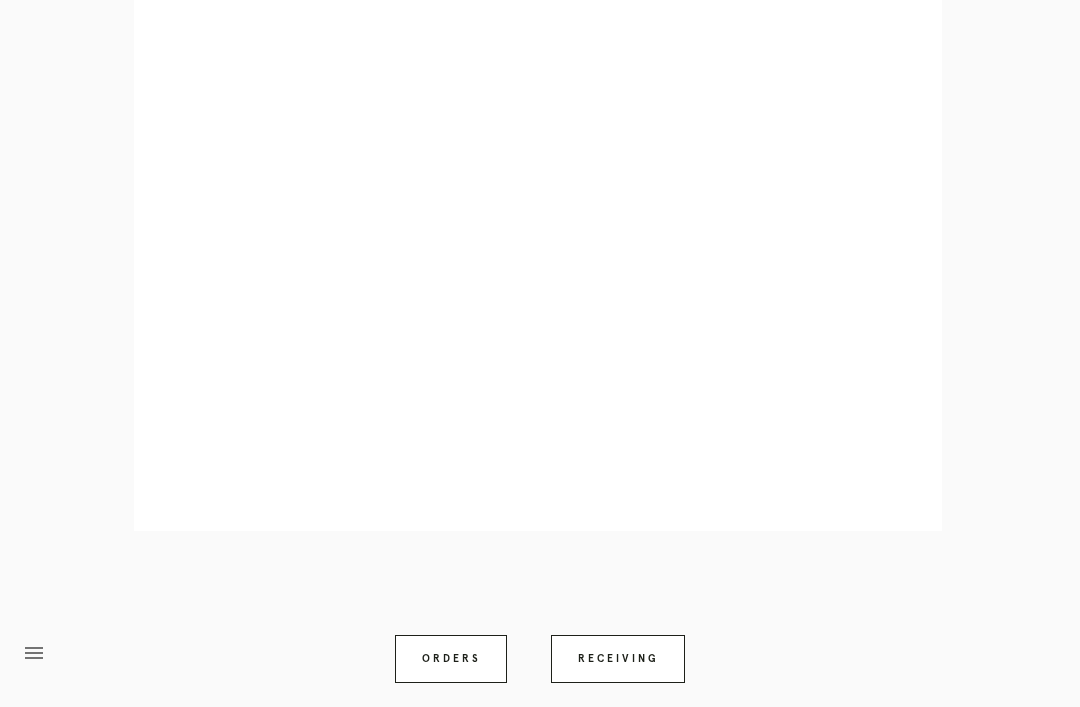 scroll, scrollTop: 858, scrollLeft: 0, axis: vertical 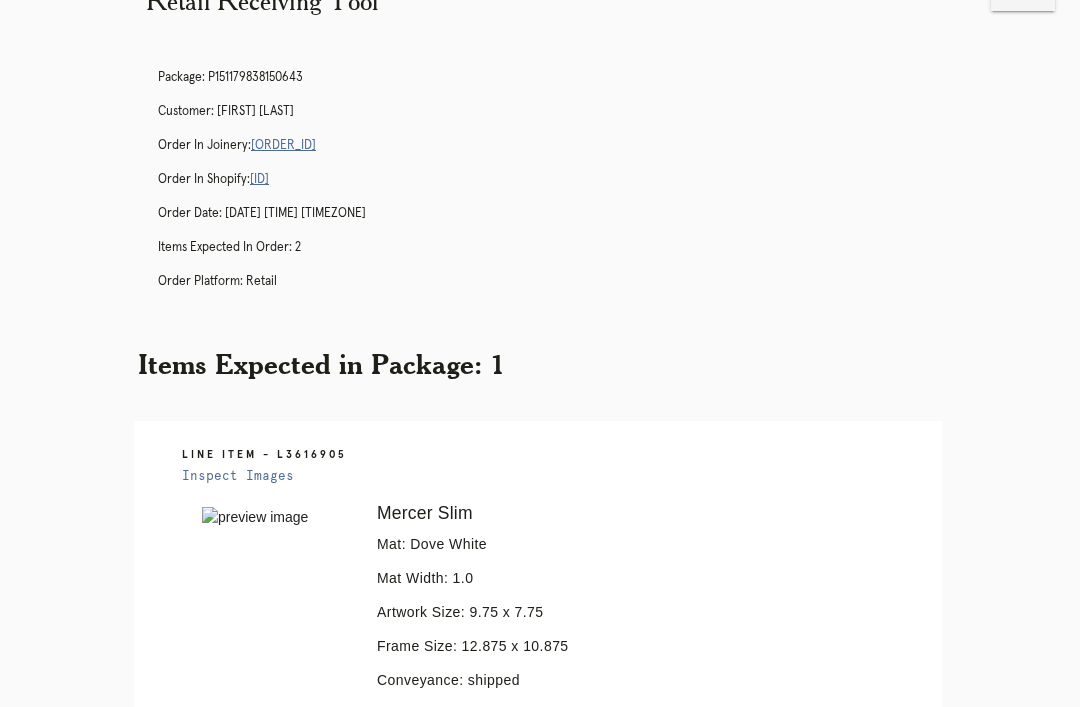 click on "menu
Orders
Receiving" at bounding box center [540, 1029] 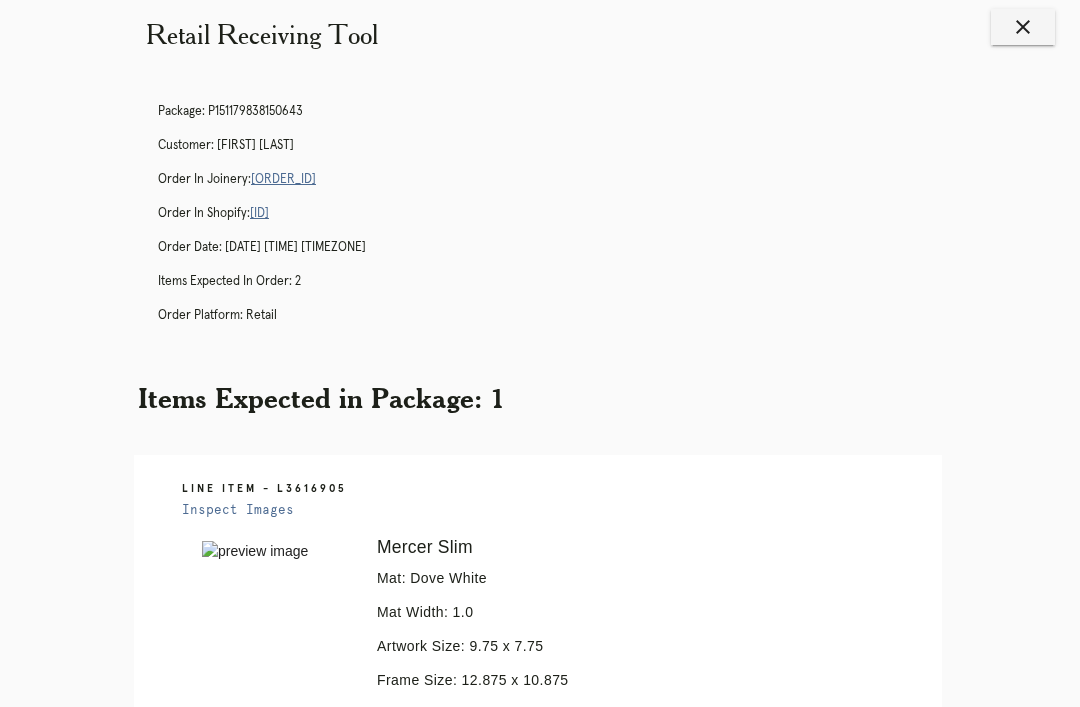 scroll, scrollTop: 0, scrollLeft: 0, axis: both 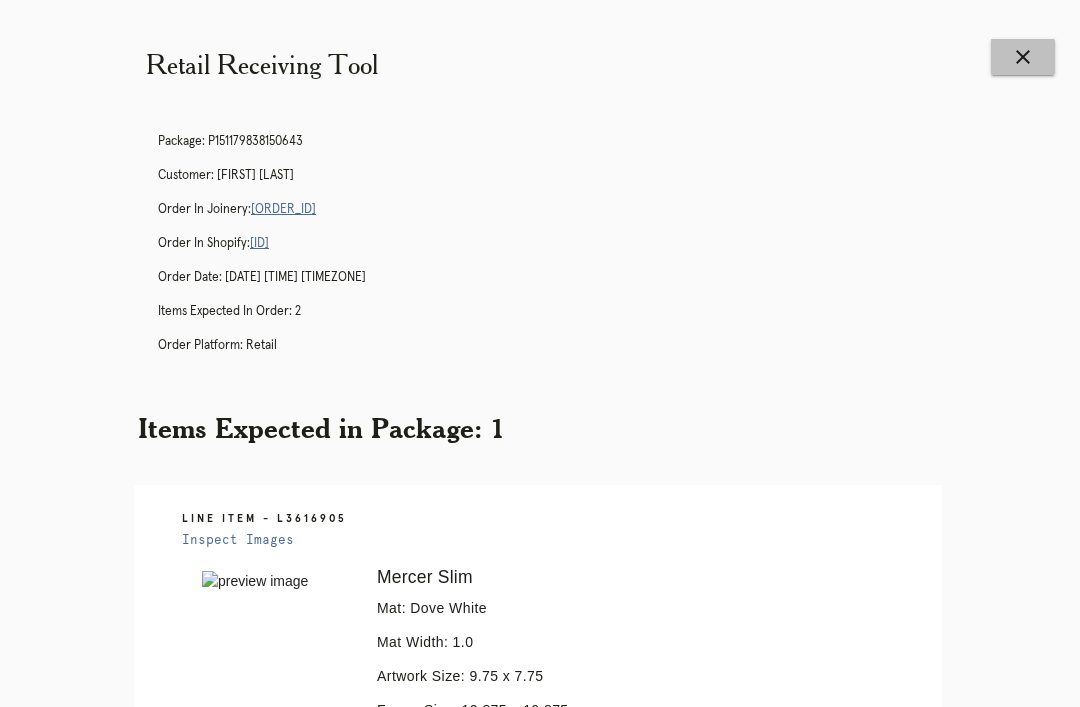 click on "close" at bounding box center [1023, 57] 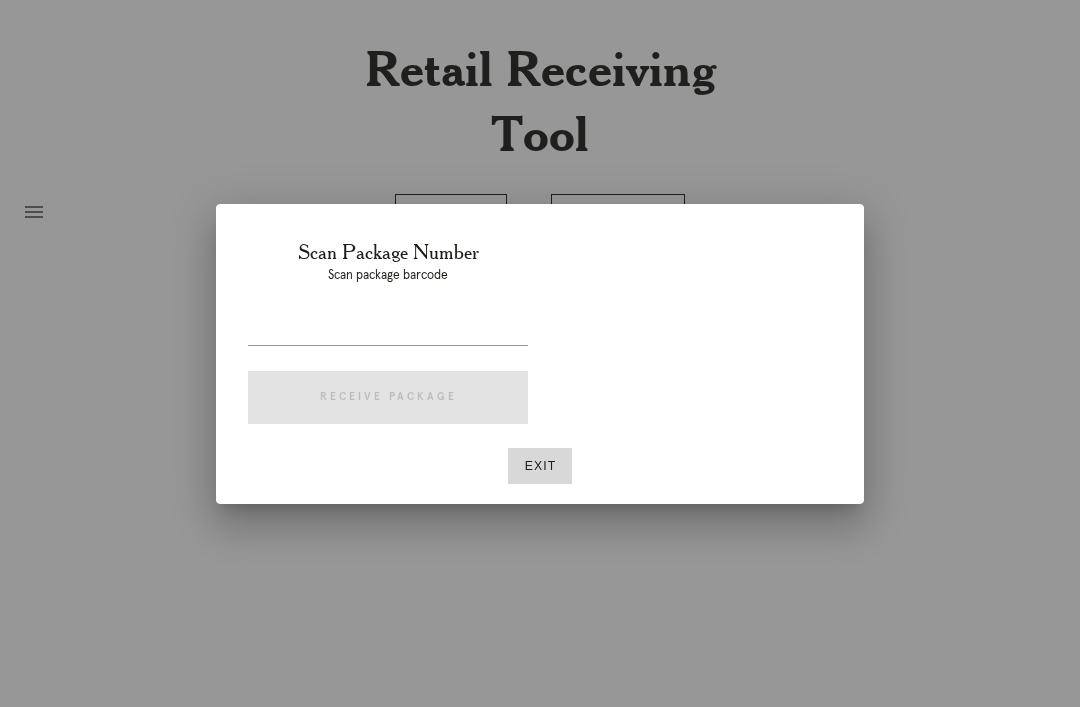 scroll, scrollTop: 0, scrollLeft: 0, axis: both 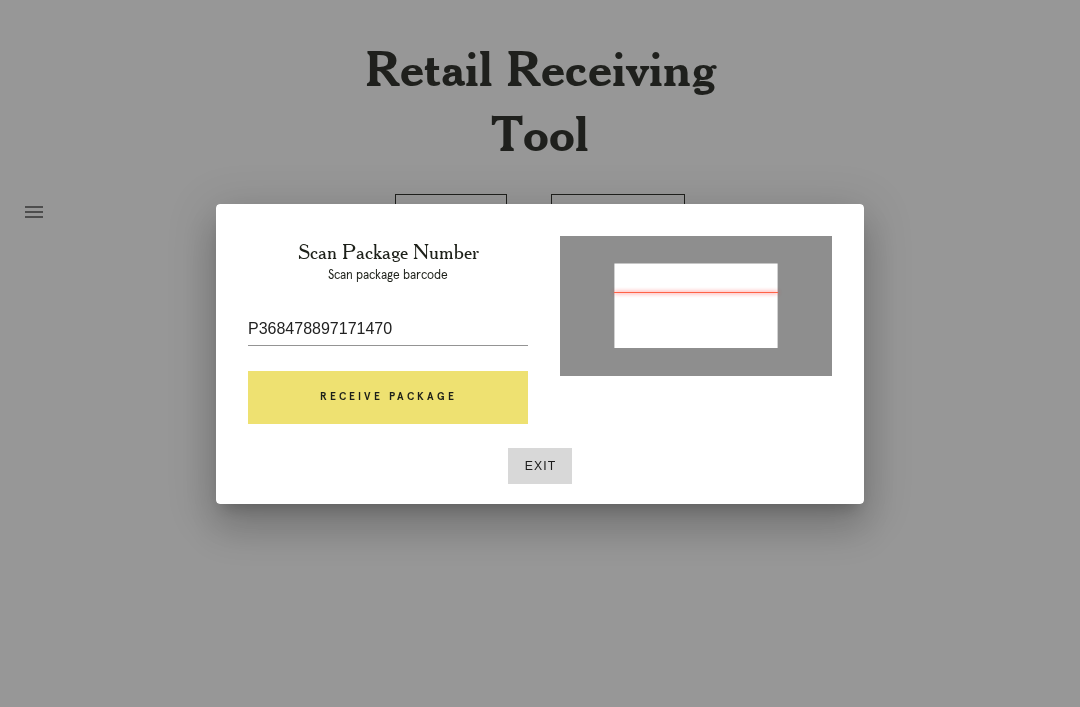 click on "Receive Package" at bounding box center (388, 398) 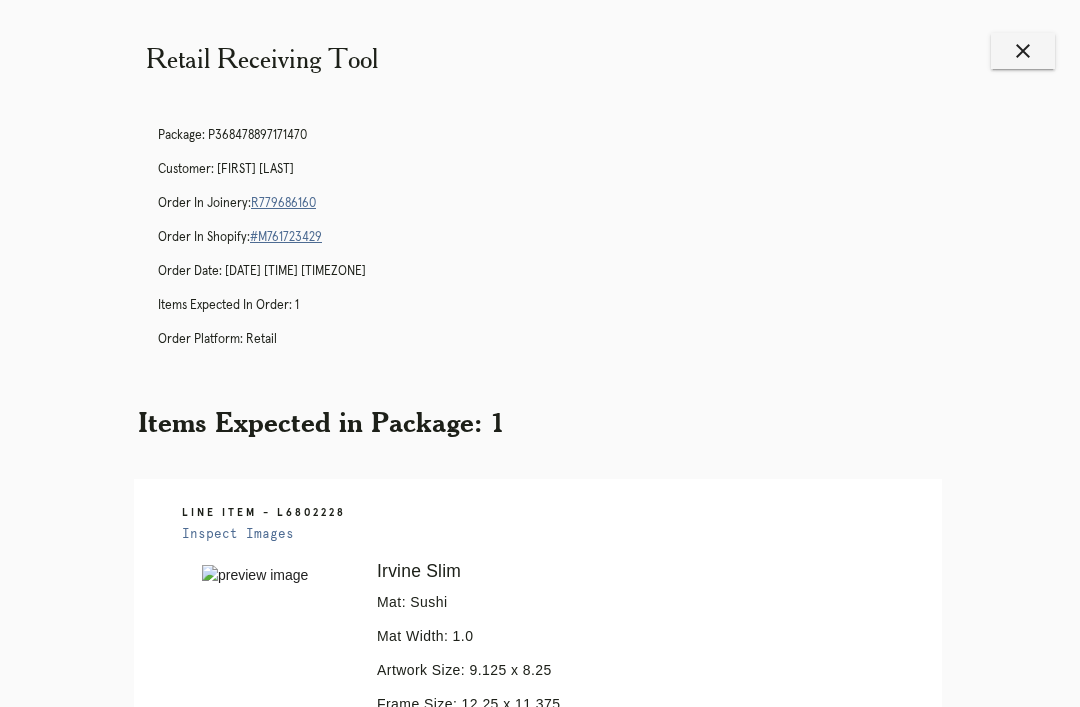 scroll, scrollTop: 0, scrollLeft: 0, axis: both 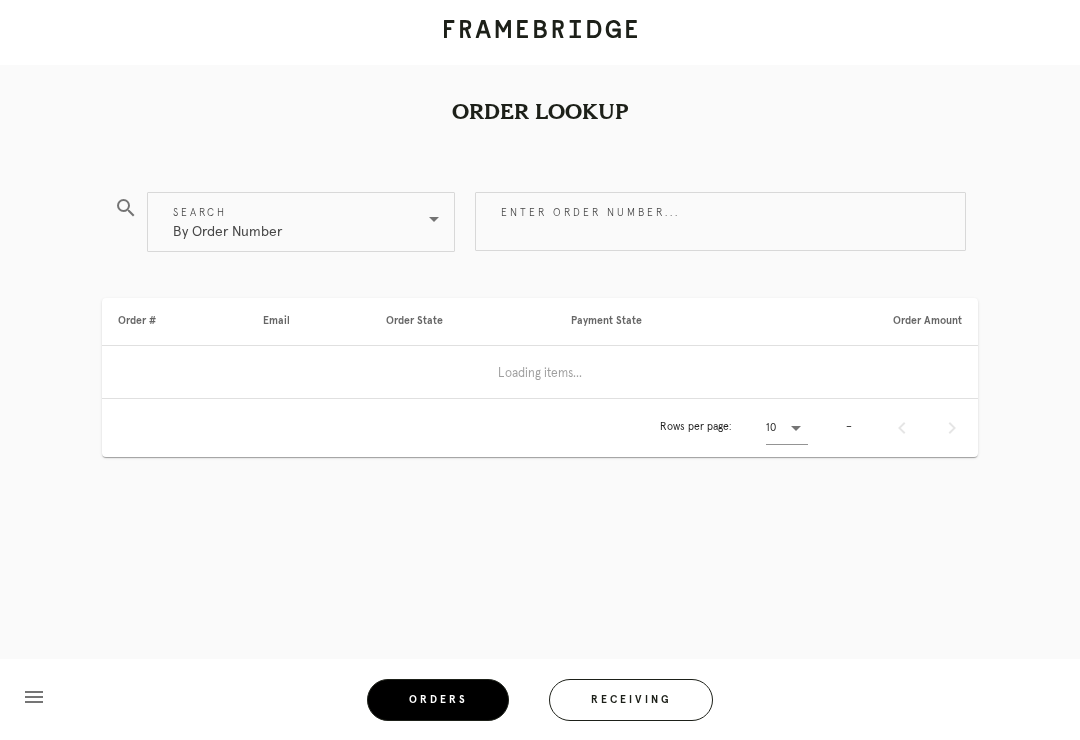 click on "Receiving" at bounding box center (631, 700) 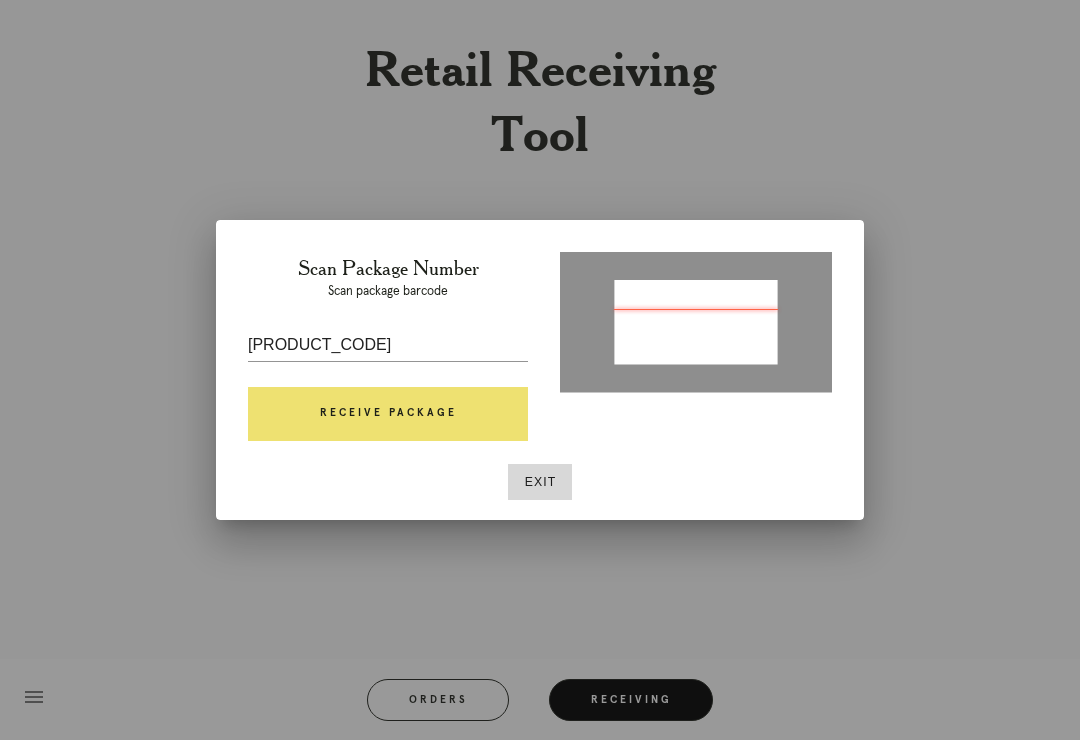 click on "Receive Package" at bounding box center (388, 414) 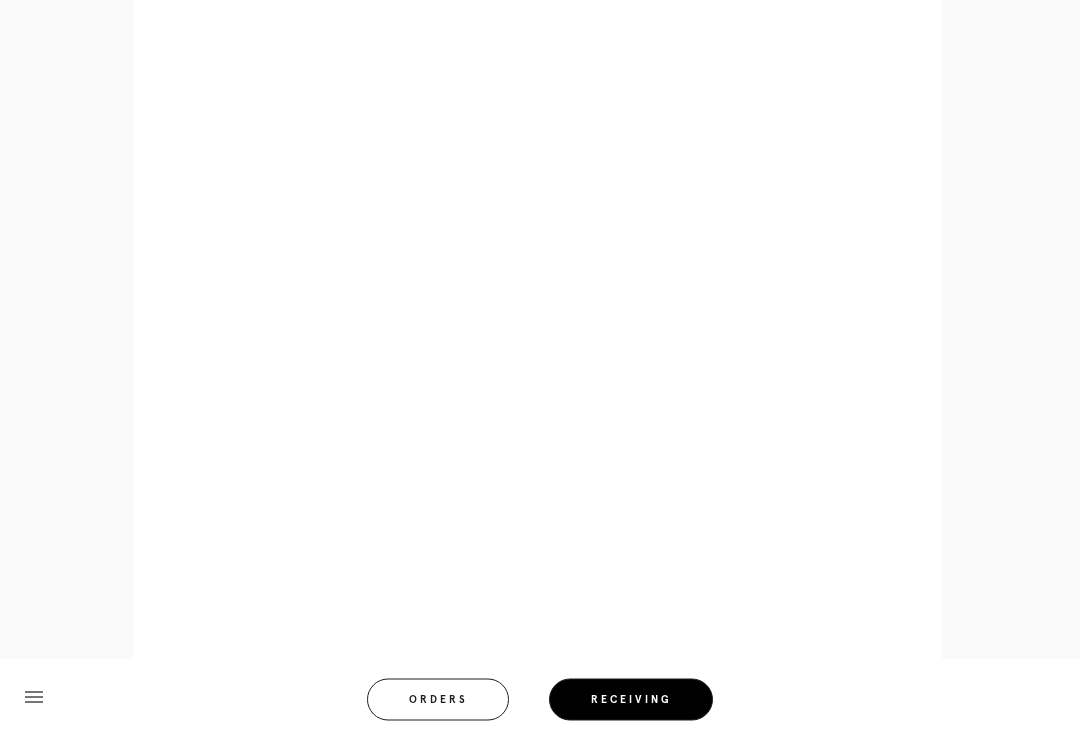 scroll, scrollTop: 926, scrollLeft: 0, axis: vertical 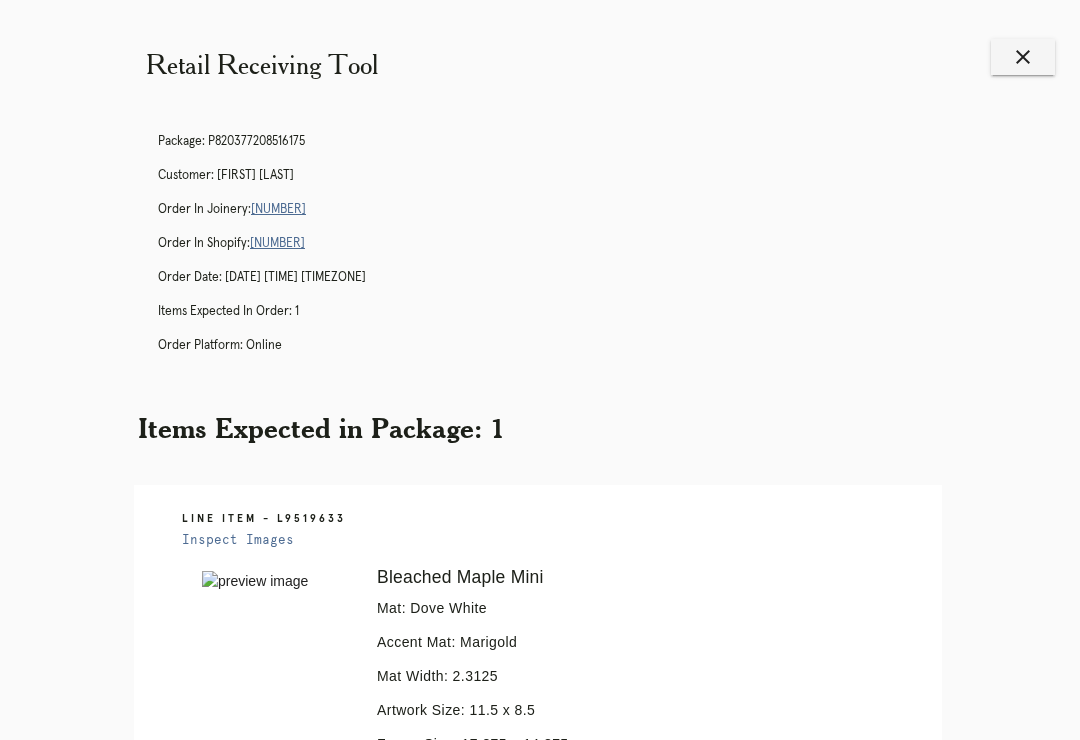 click on "close" at bounding box center [1023, 57] 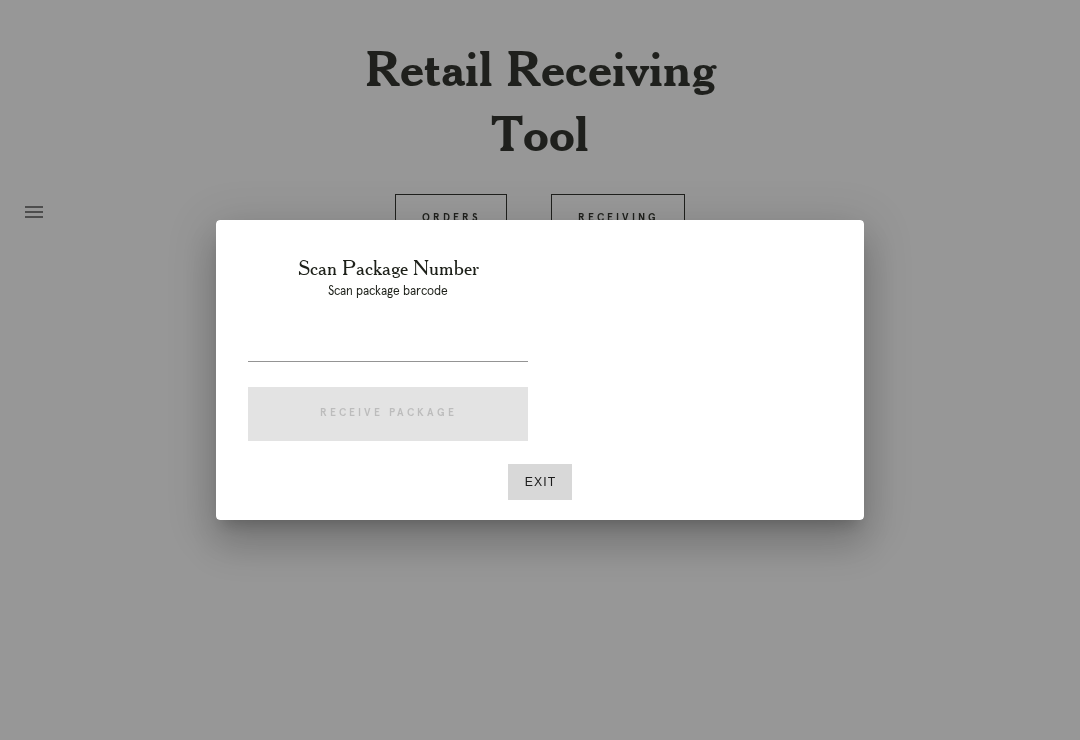 scroll, scrollTop: 0, scrollLeft: 0, axis: both 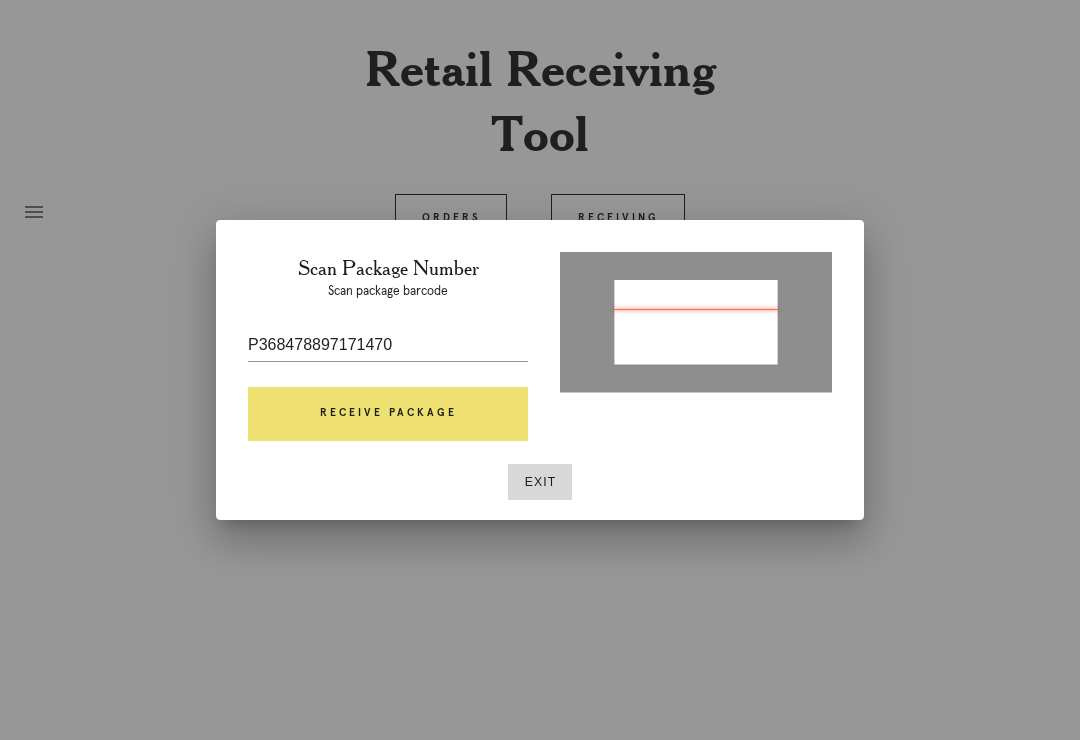 click on "Receive Package" at bounding box center [388, 414] 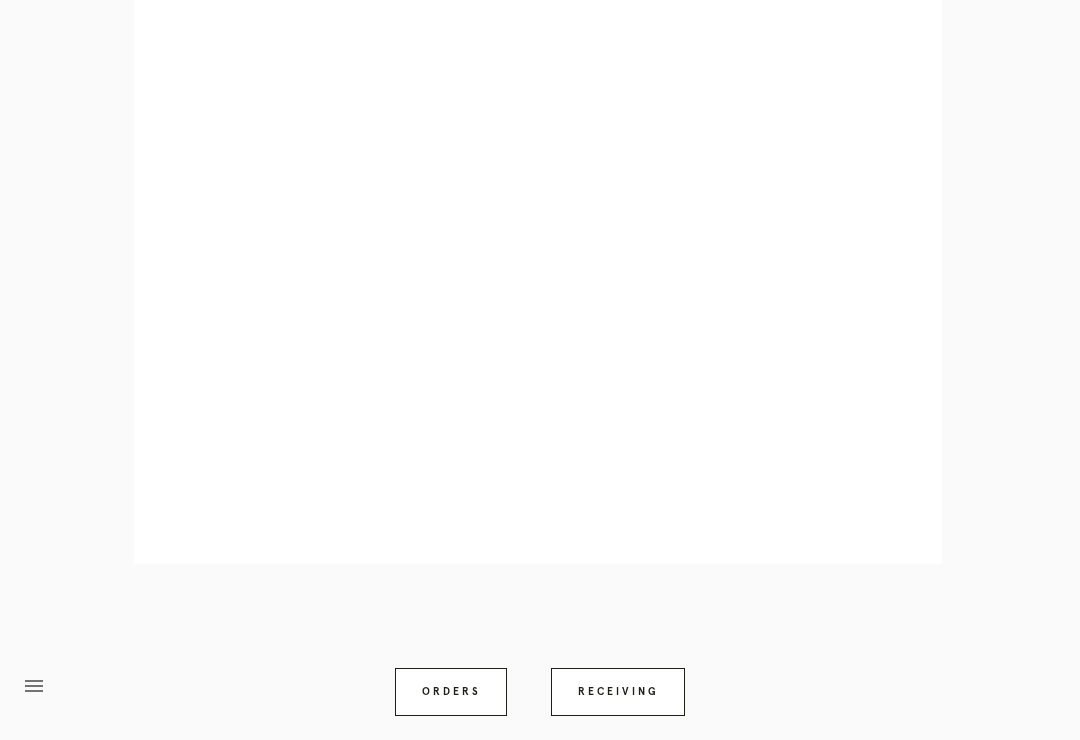 scroll, scrollTop: 964, scrollLeft: 0, axis: vertical 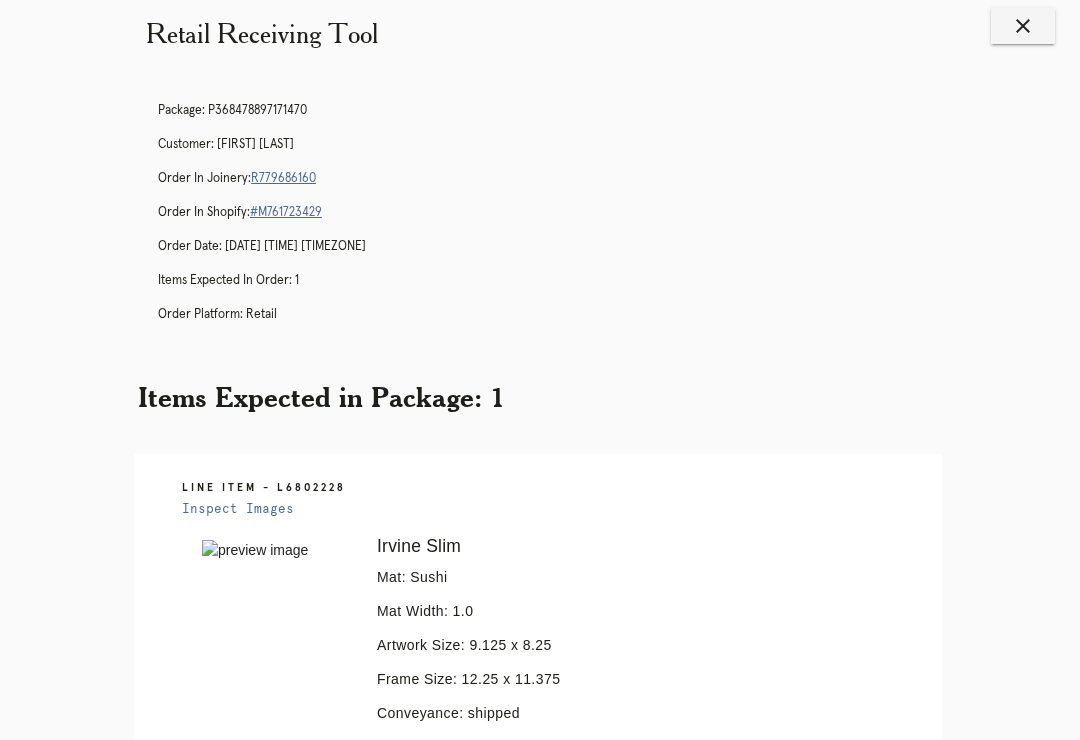 click on "close" at bounding box center [1023, 26] 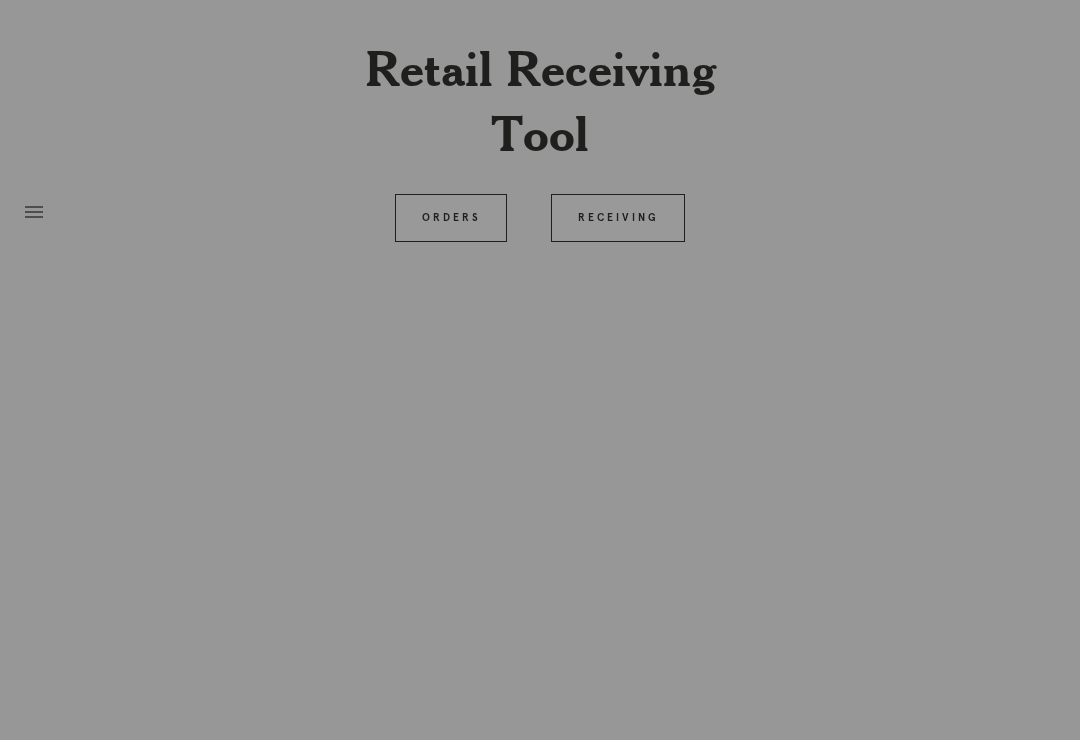 scroll, scrollTop: 31, scrollLeft: 0, axis: vertical 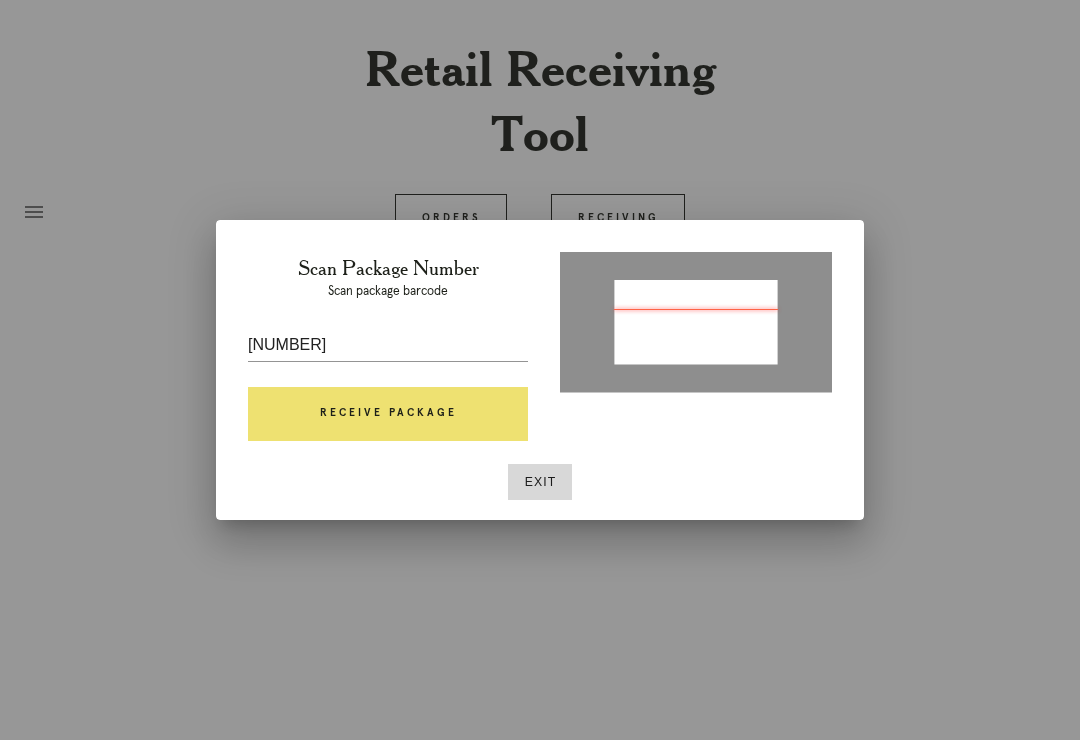 click on "Receive Package" at bounding box center (388, 414) 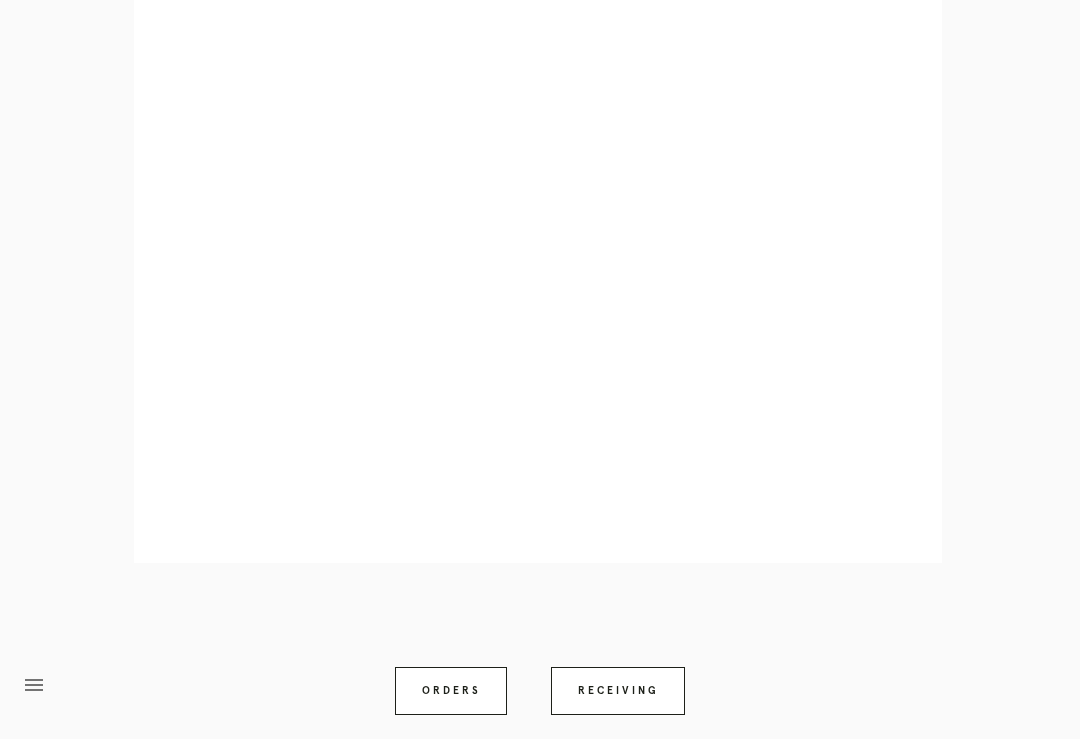 scroll, scrollTop: 910, scrollLeft: 0, axis: vertical 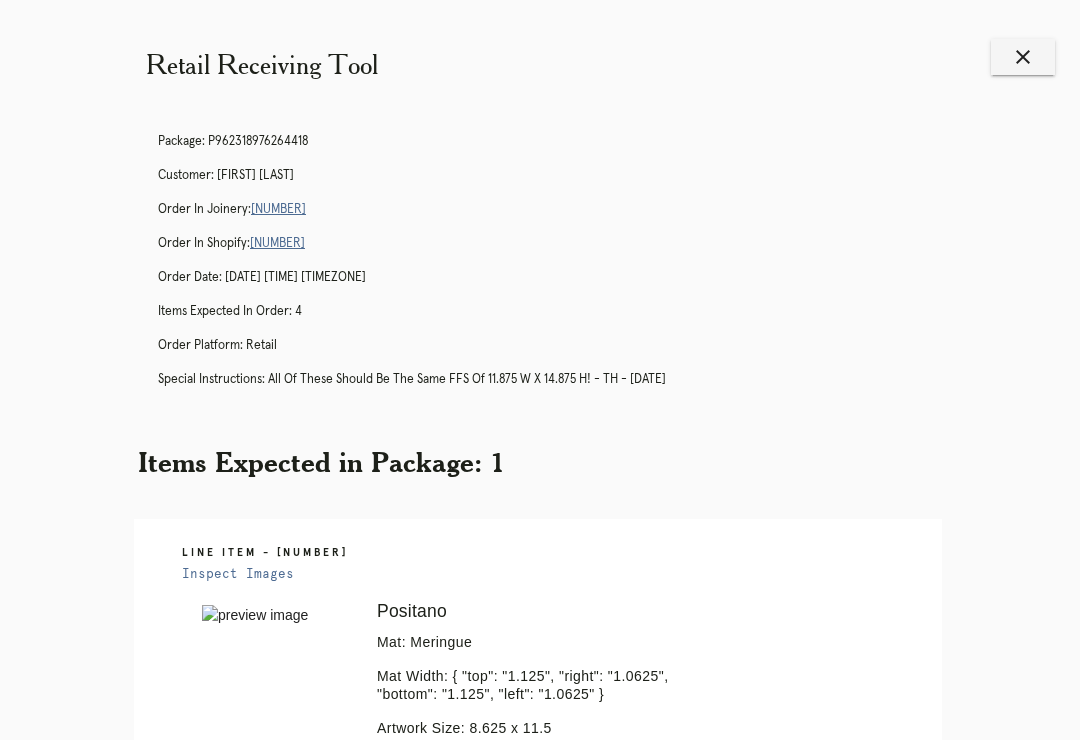 click on "close" at bounding box center [1023, 57] 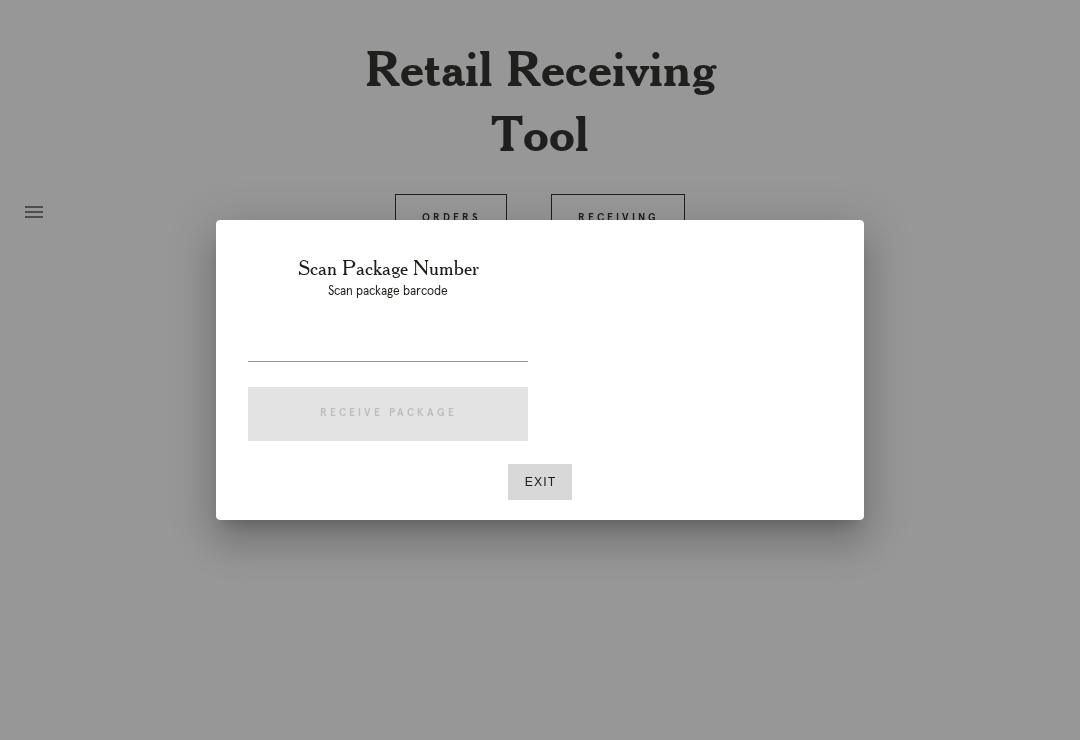 scroll, scrollTop: 0, scrollLeft: 0, axis: both 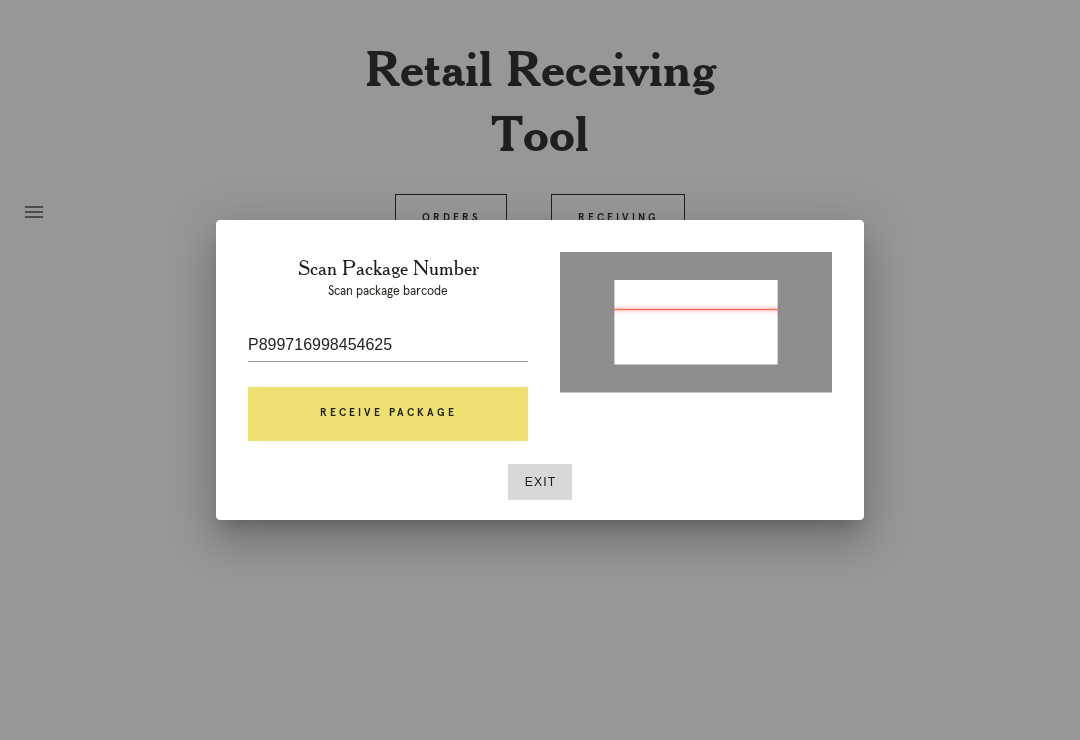 click on "Receive Package" at bounding box center [388, 414] 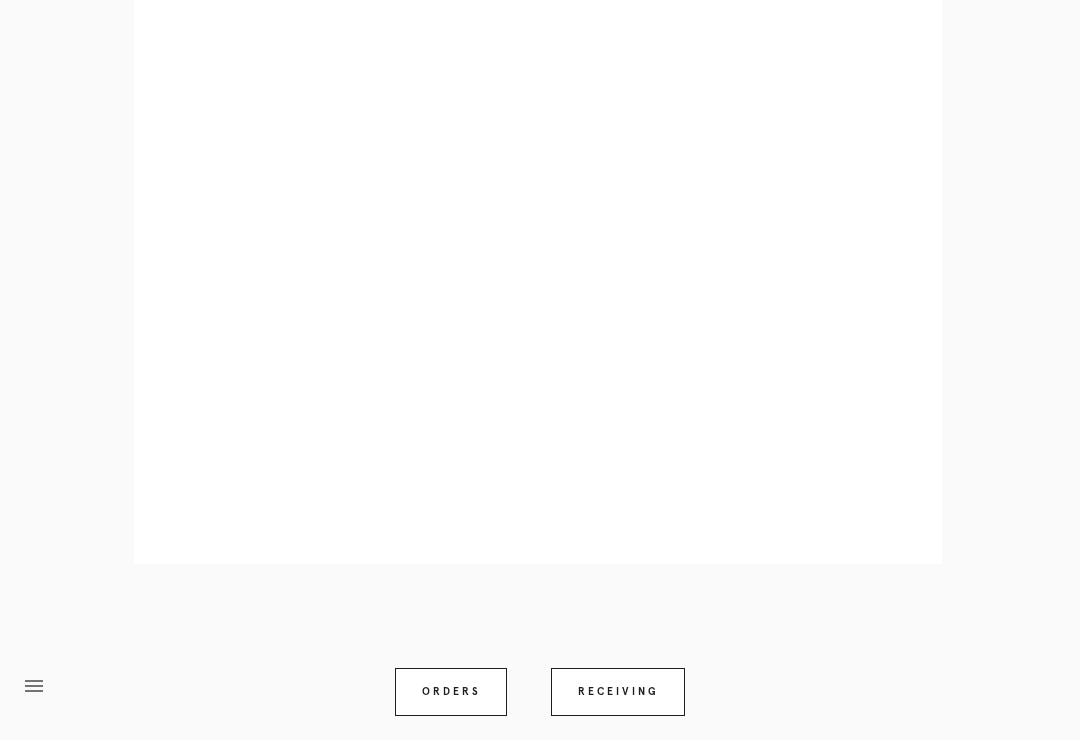 scroll, scrollTop: 910, scrollLeft: 0, axis: vertical 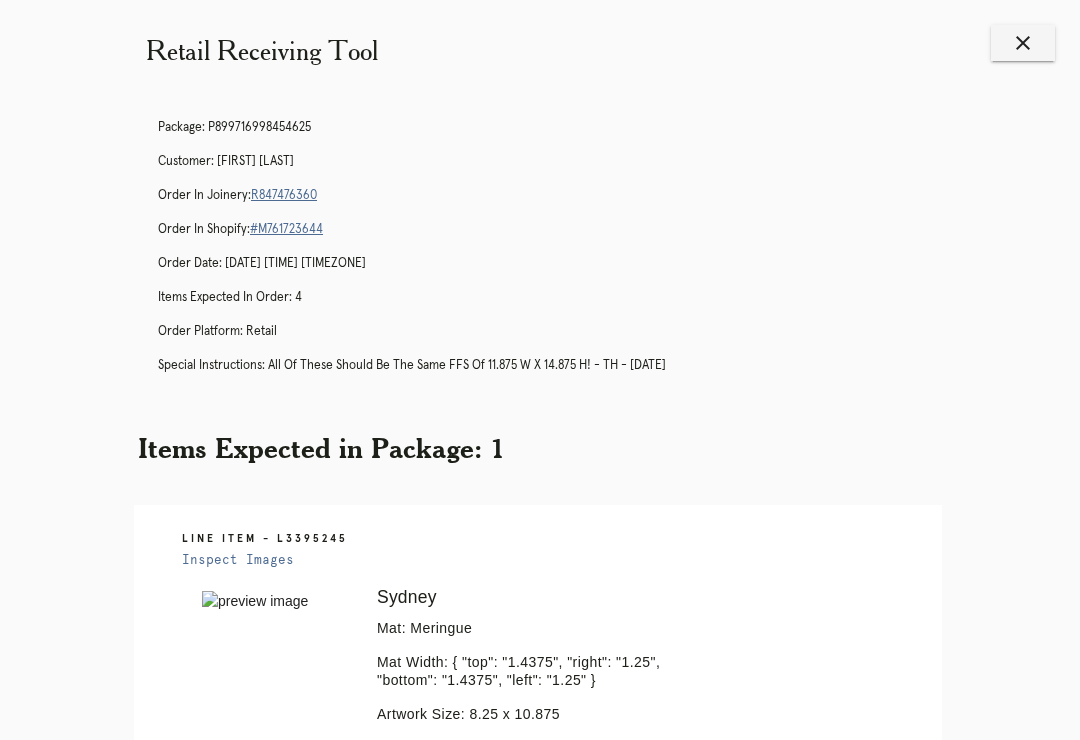 click on "close" at bounding box center (1023, 43) 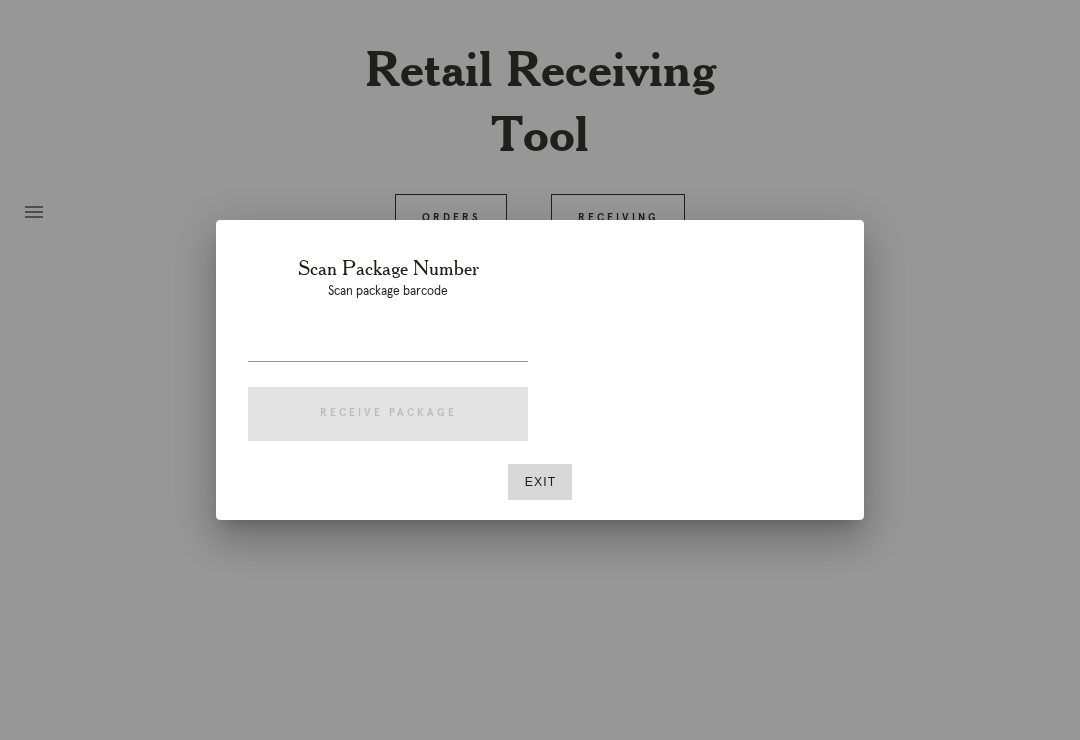 scroll, scrollTop: 14, scrollLeft: 0, axis: vertical 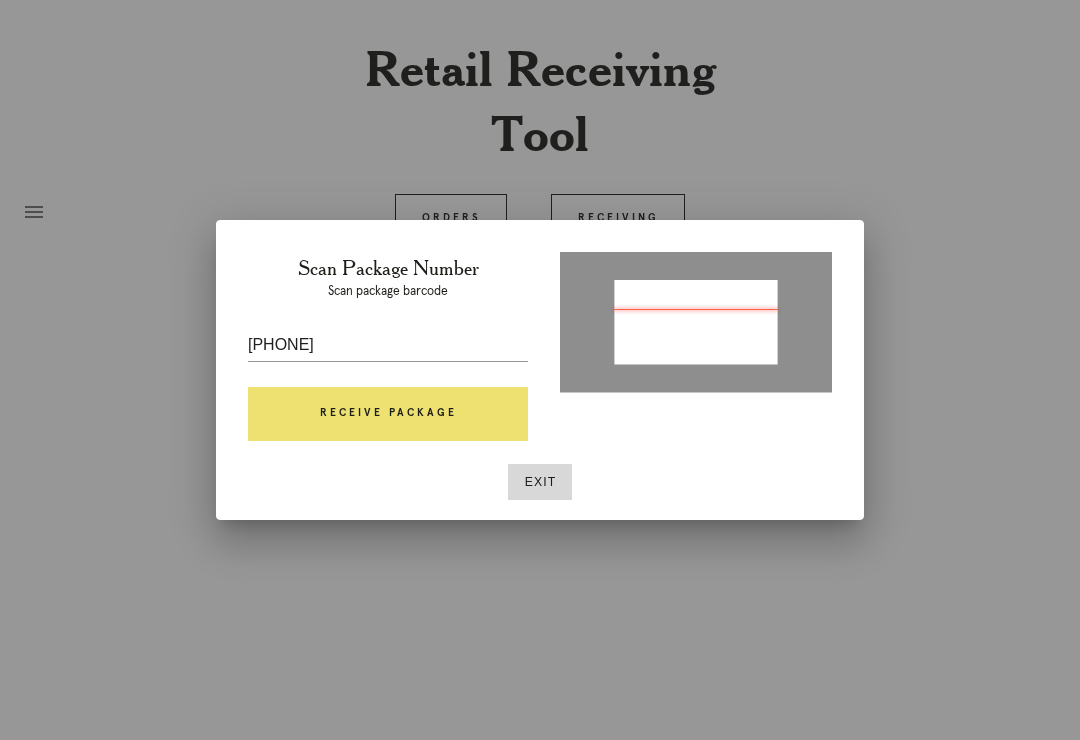 click on "Exit" at bounding box center [540, 482] 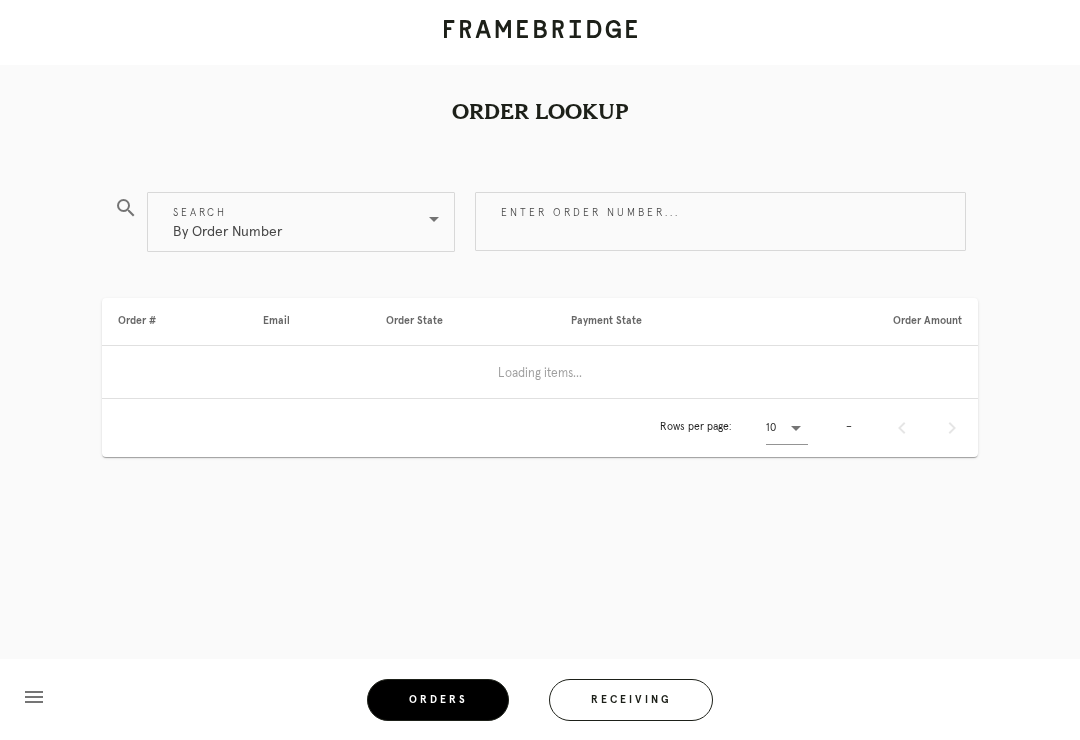 click on "Receiving" at bounding box center (631, 700) 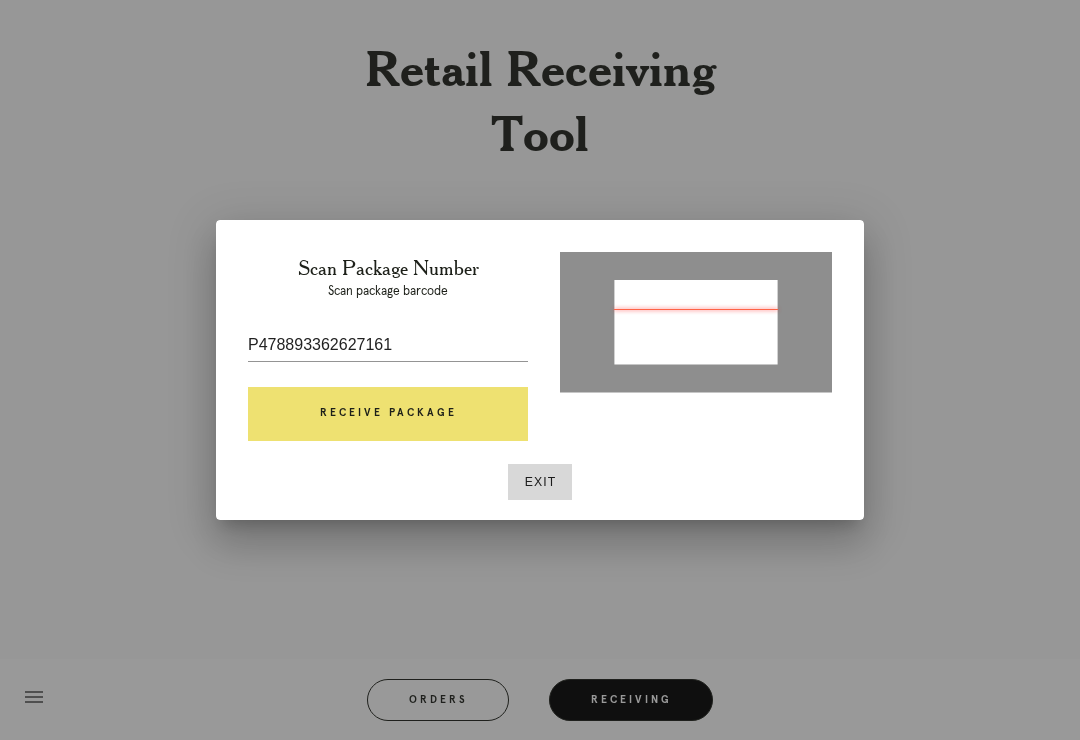click on "Receive Package" at bounding box center [388, 414] 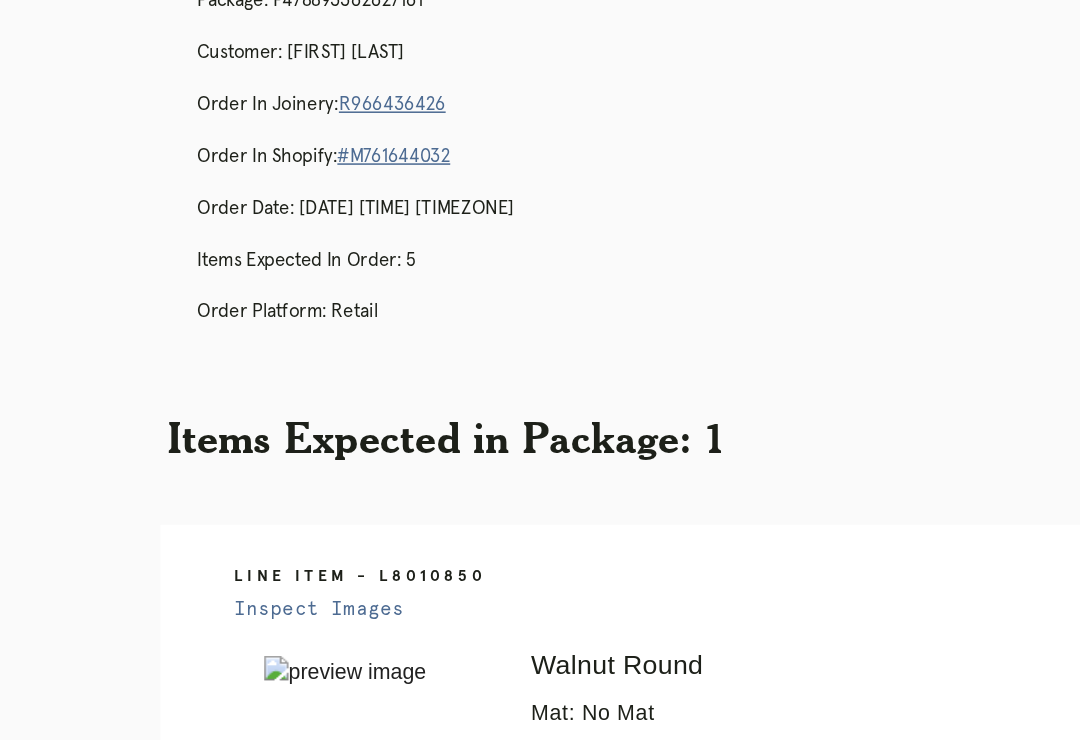 scroll, scrollTop: 0, scrollLeft: 0, axis: both 